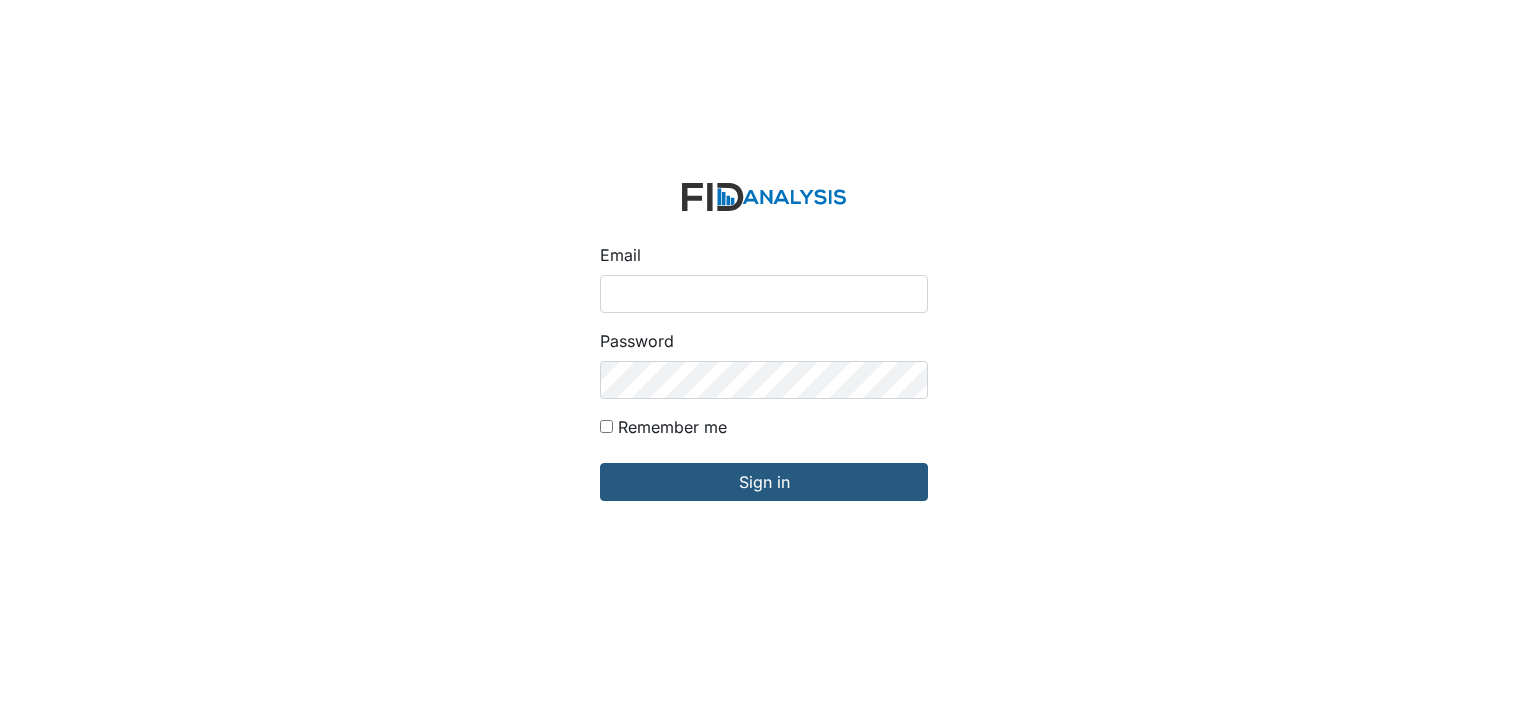 scroll, scrollTop: 0, scrollLeft: 0, axis: both 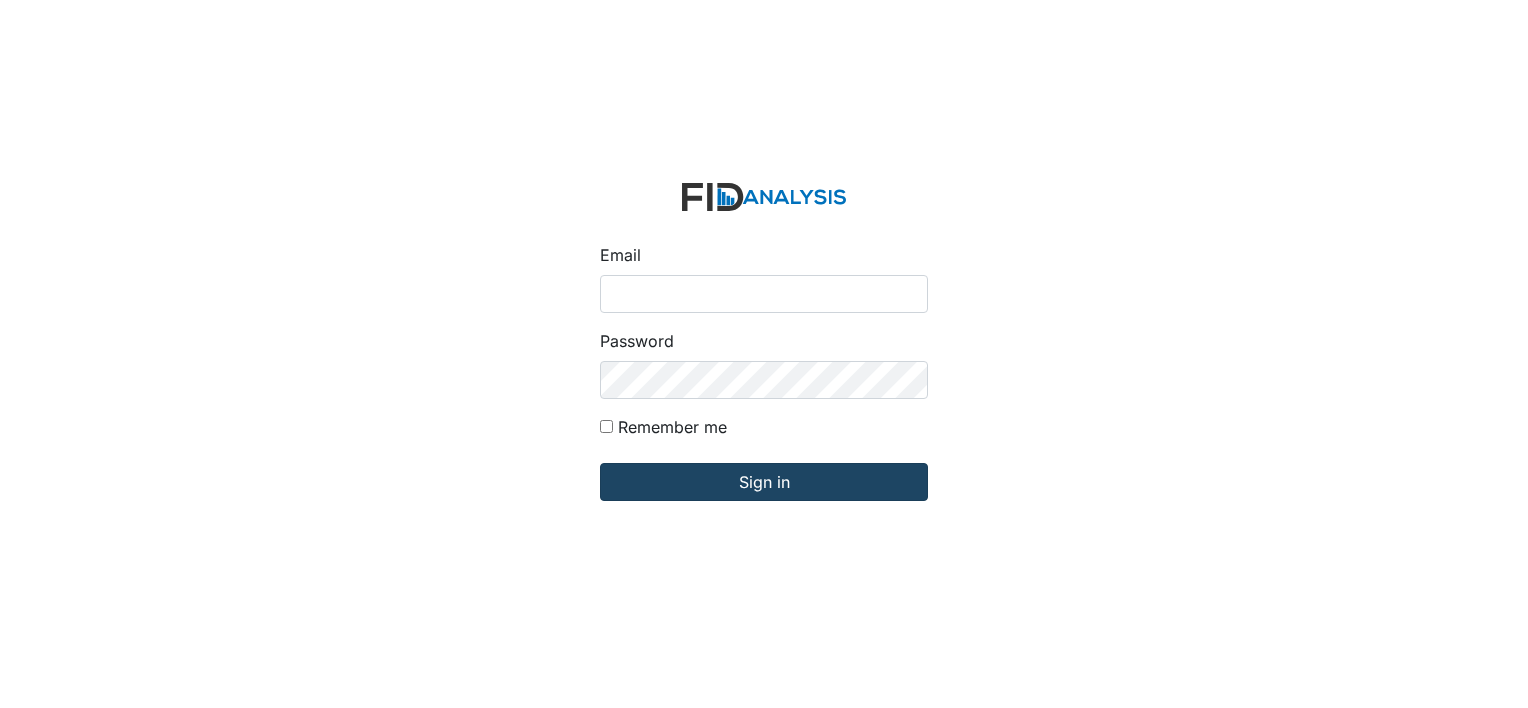 type on "[USERNAME]@example.com" 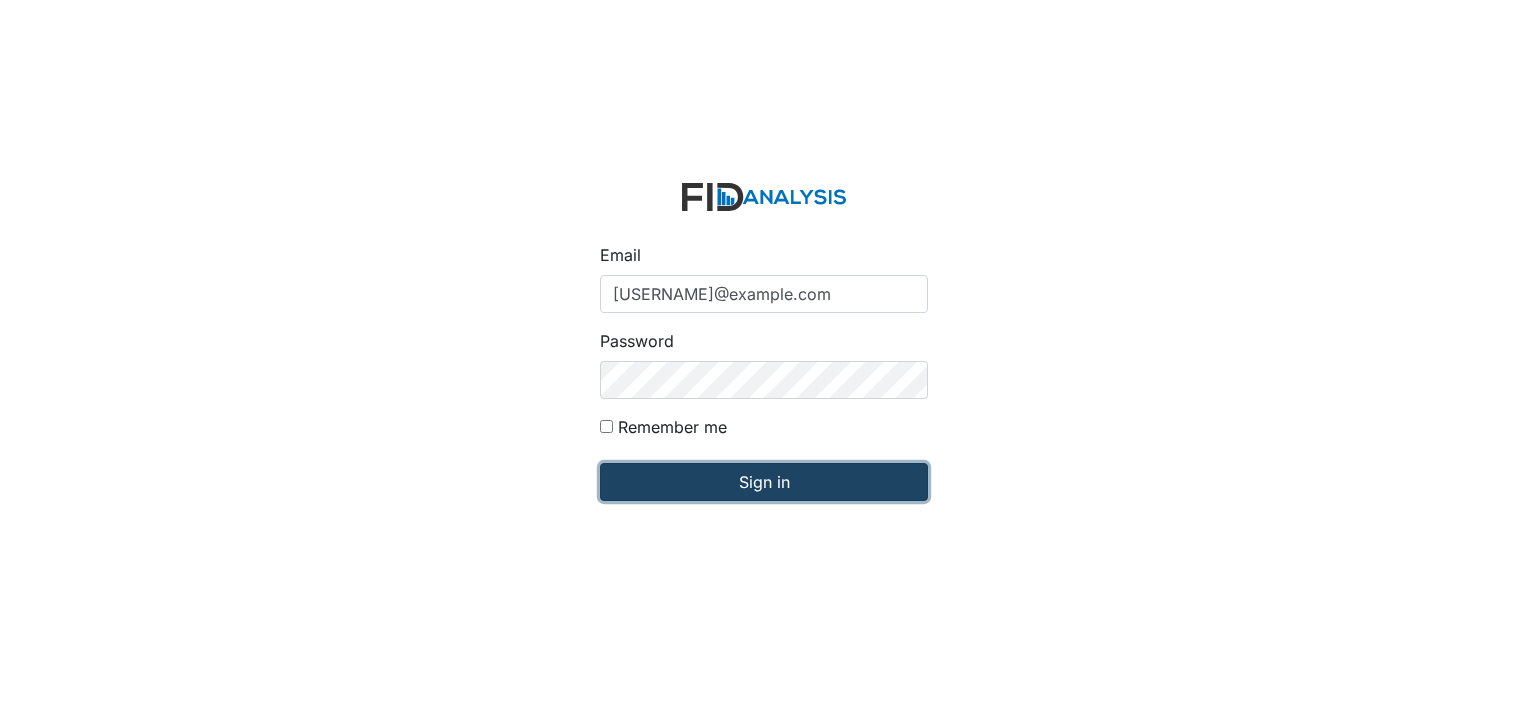 click on "Sign in" at bounding box center [764, 482] 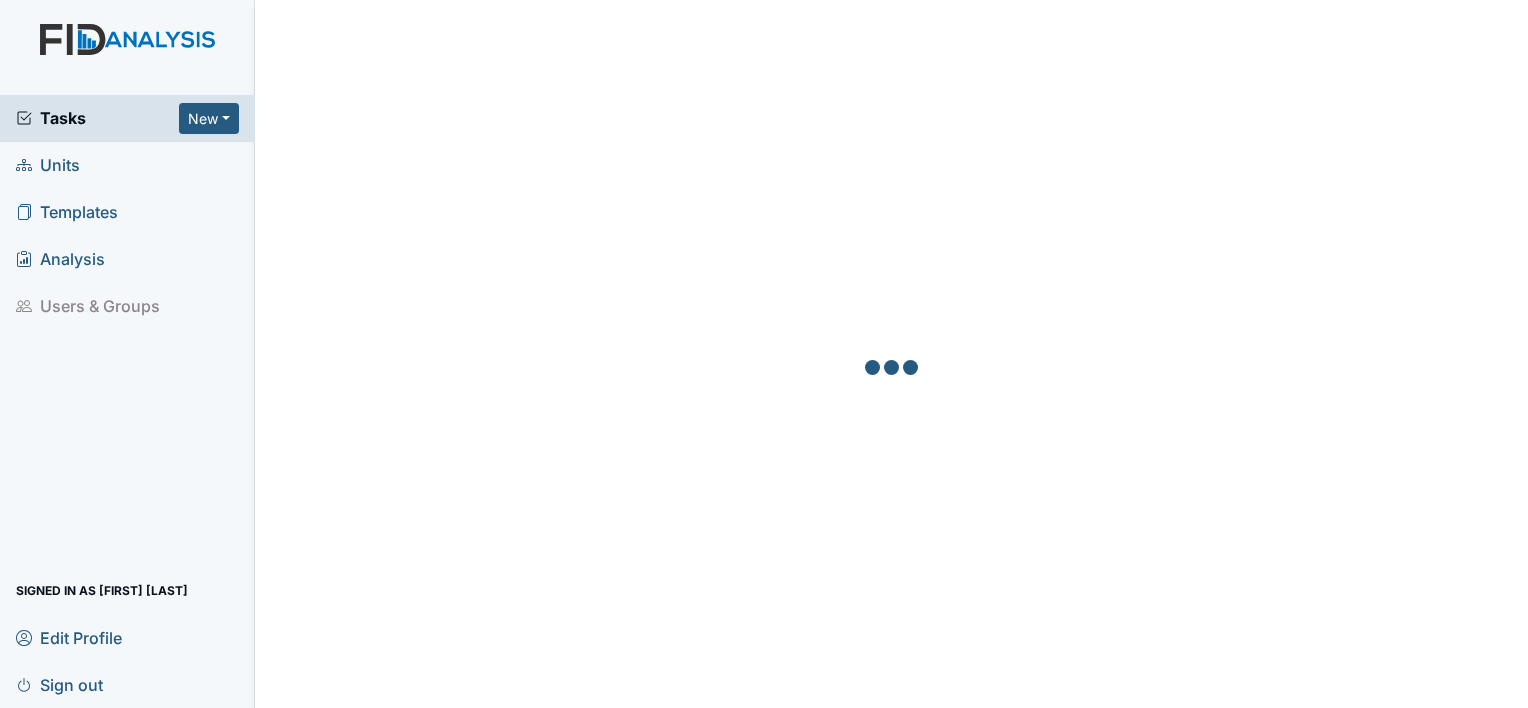 scroll, scrollTop: 0, scrollLeft: 0, axis: both 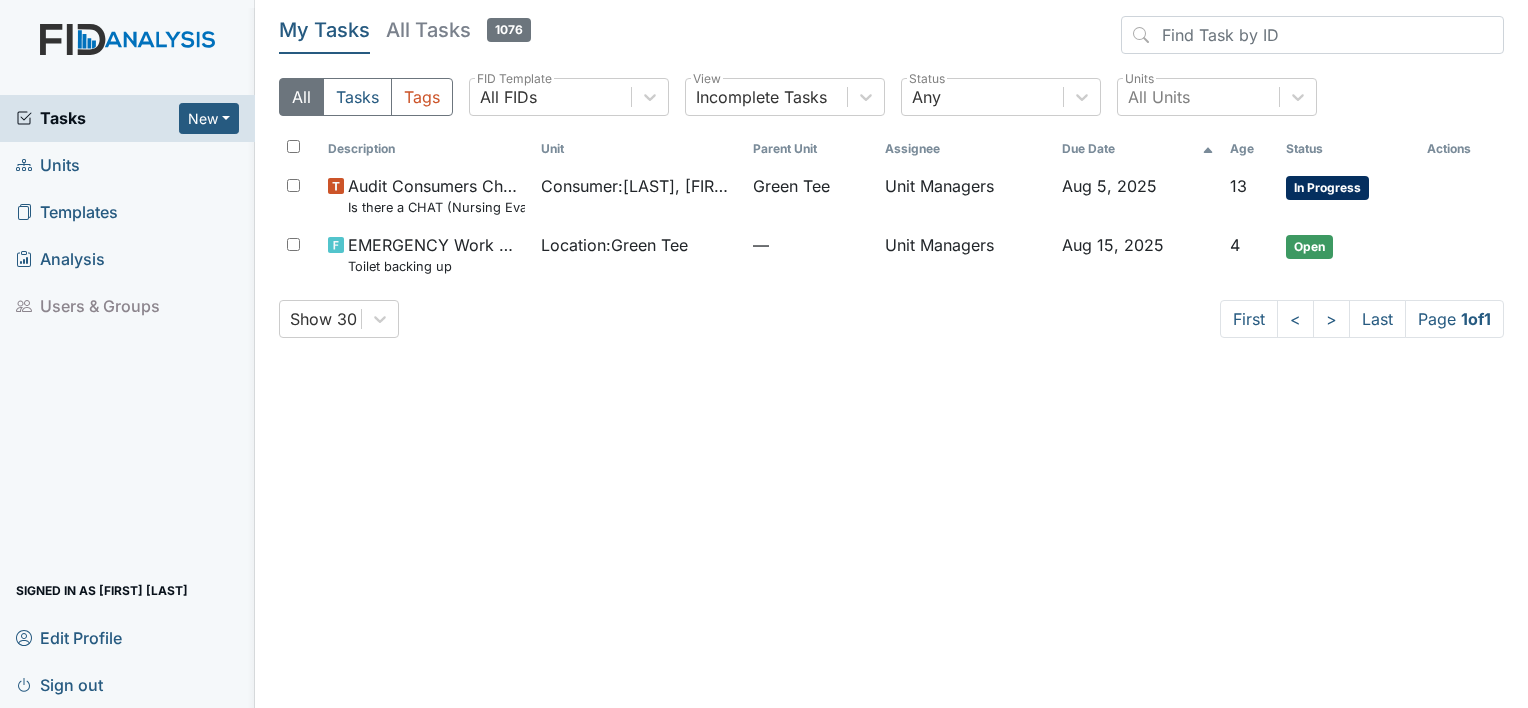 click on "Units" at bounding box center (48, 165) 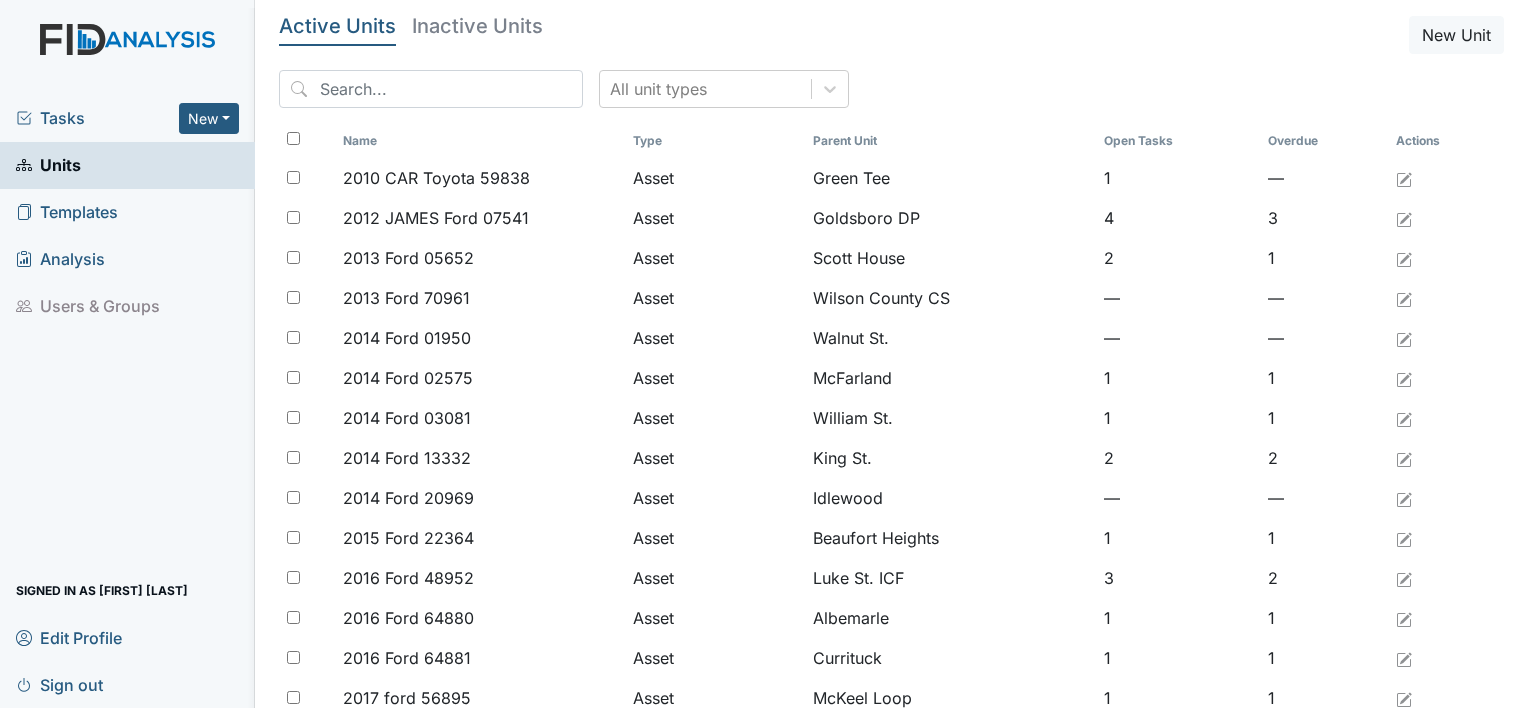 scroll, scrollTop: 0, scrollLeft: 0, axis: both 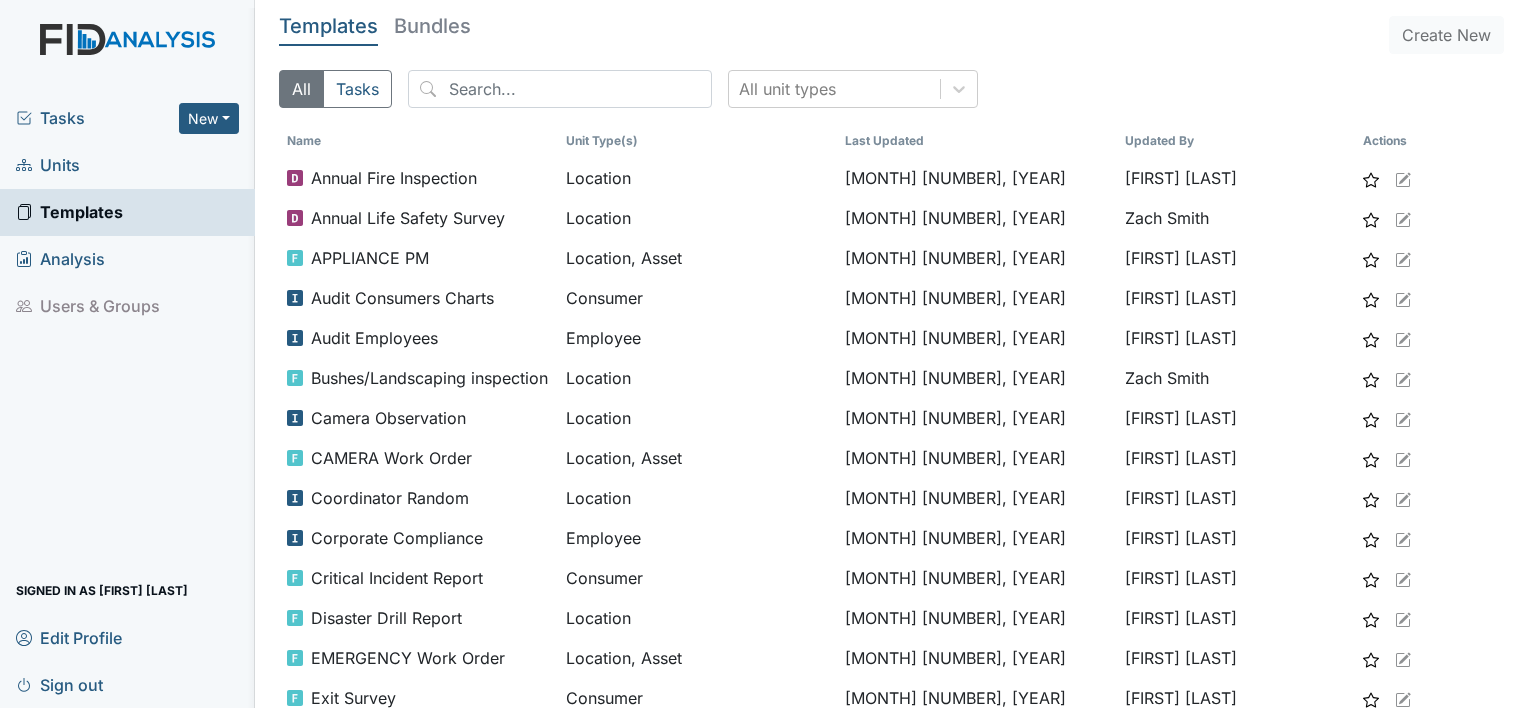 click on "Units" at bounding box center (48, 165) 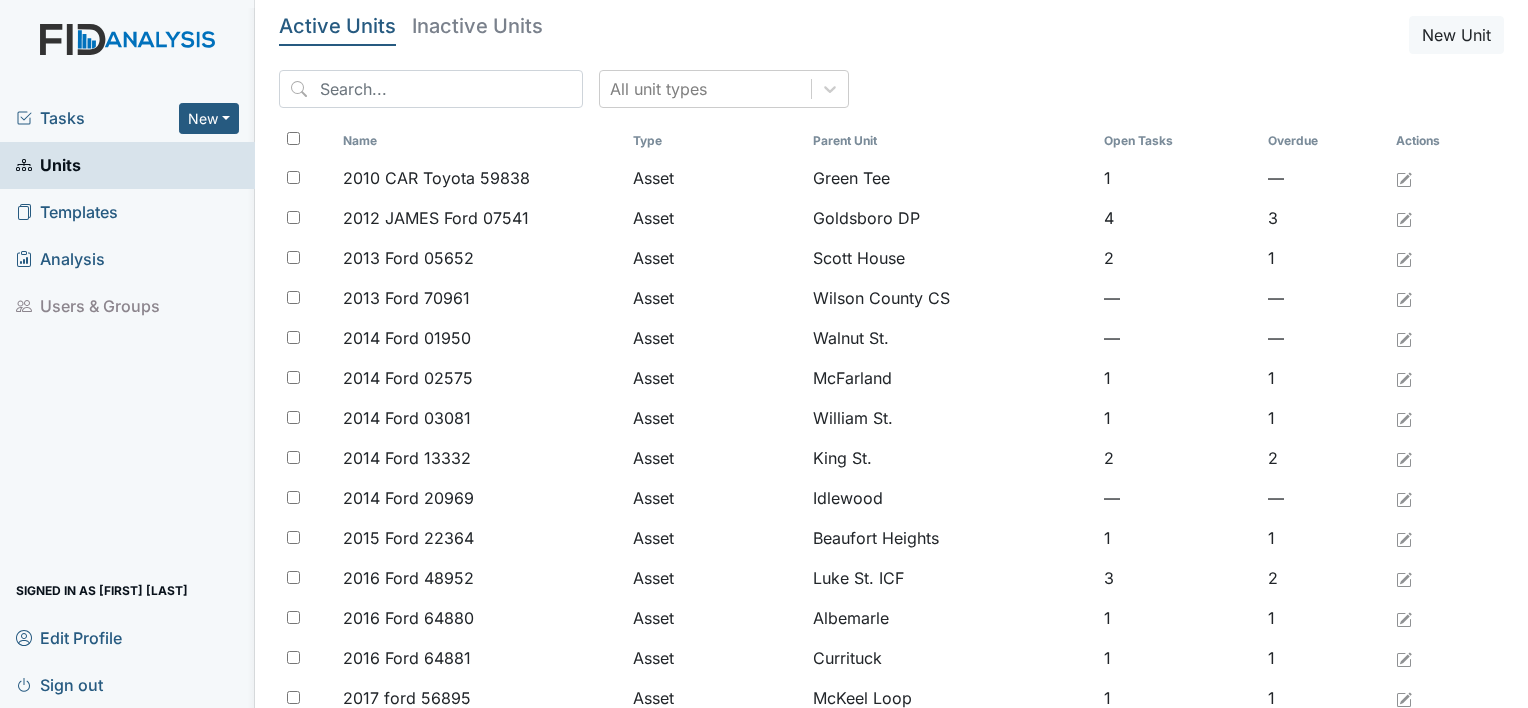 scroll, scrollTop: 0, scrollLeft: 0, axis: both 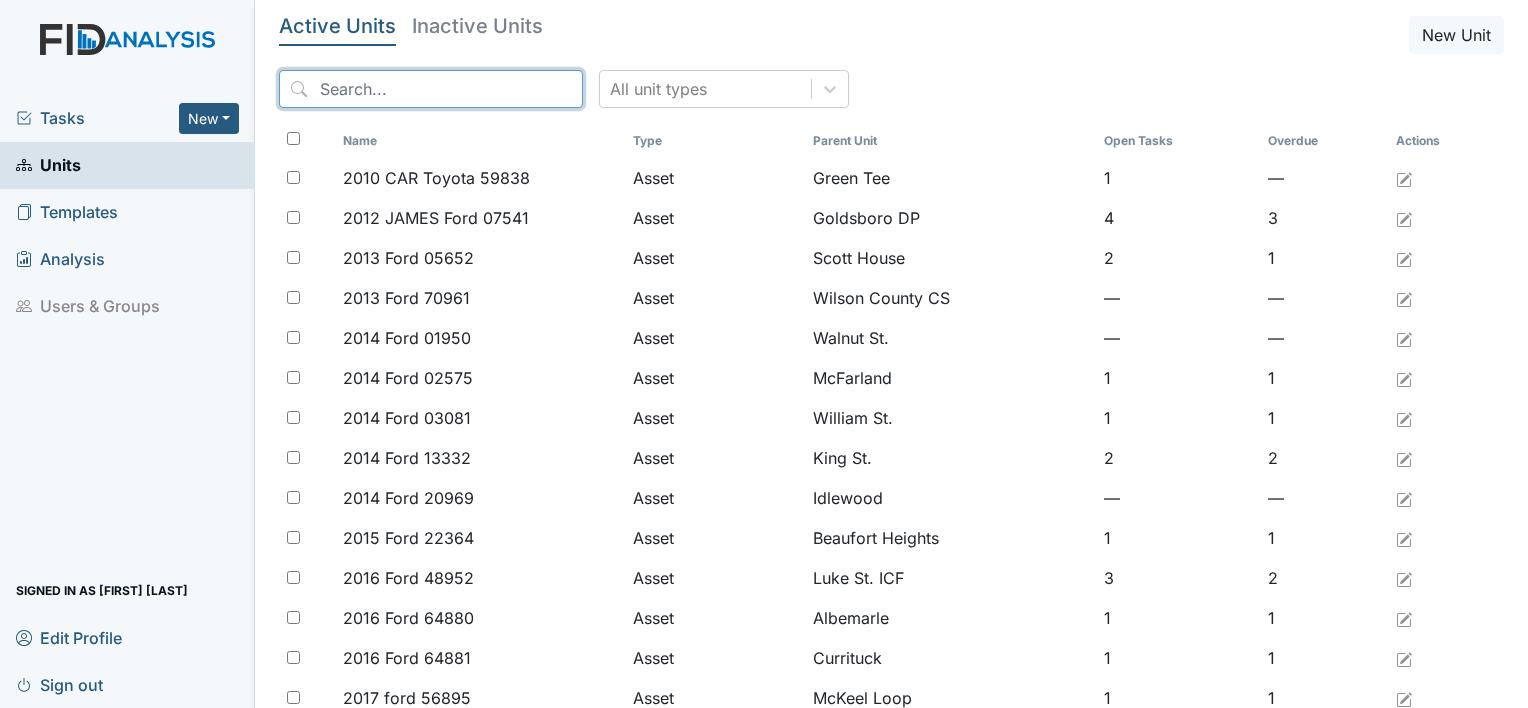 click at bounding box center (431, 89) 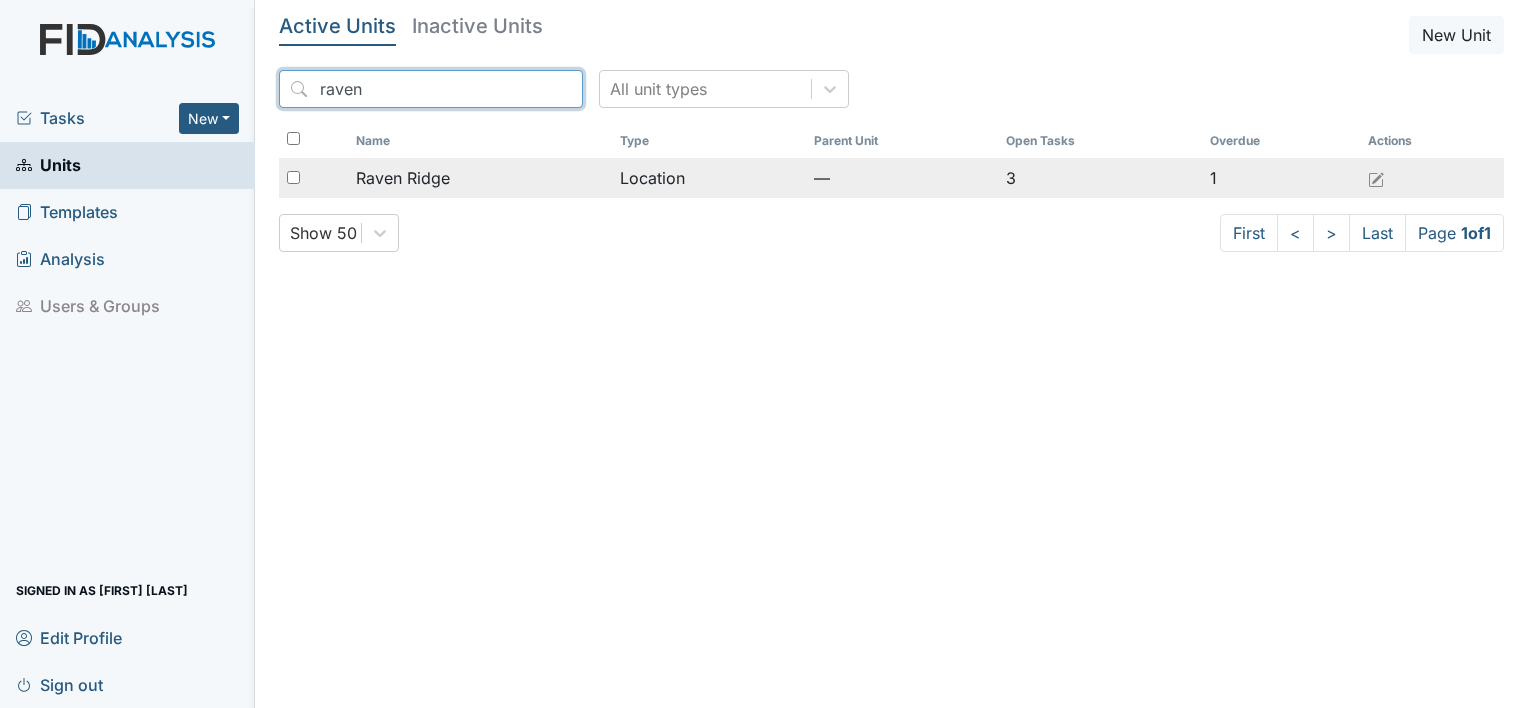 type on "raven" 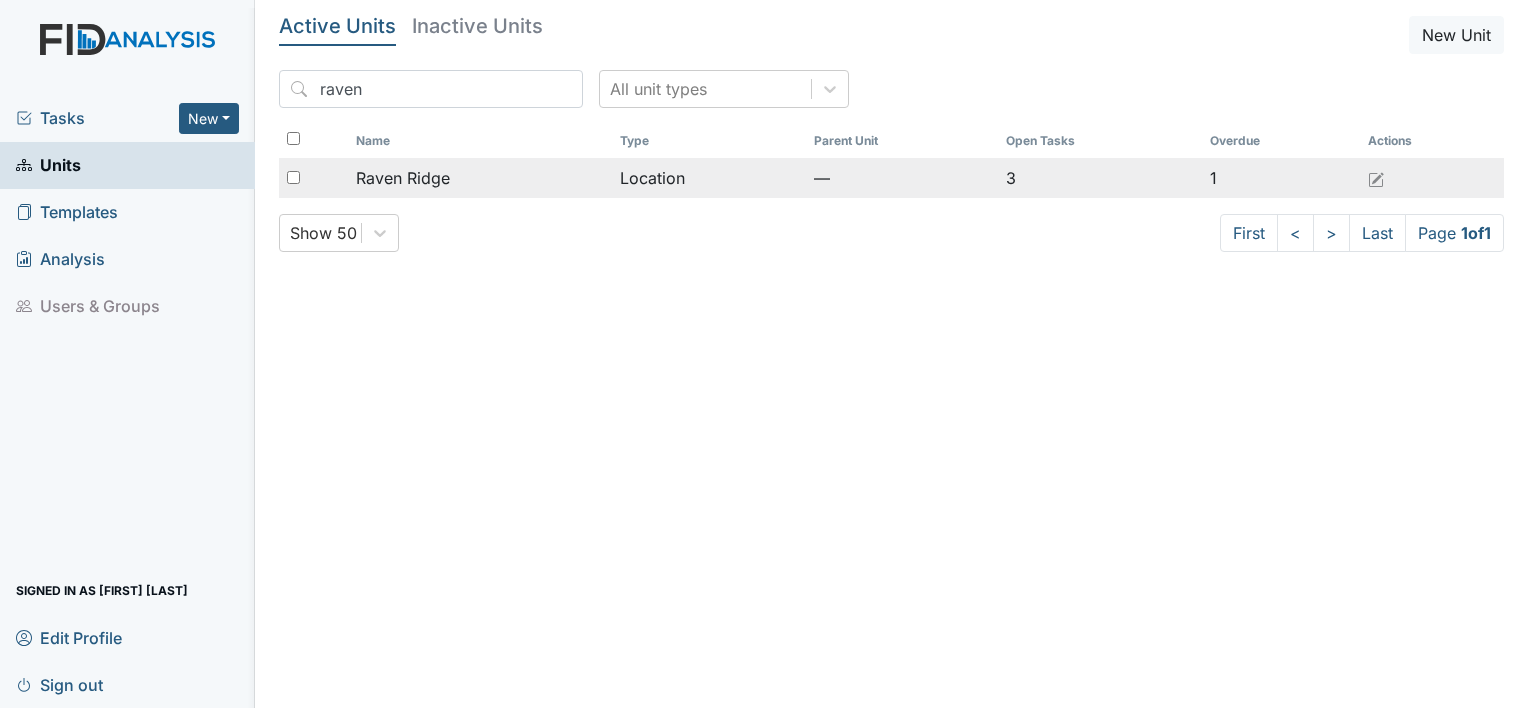 click on "Raven Ridge" at bounding box center (480, 178) 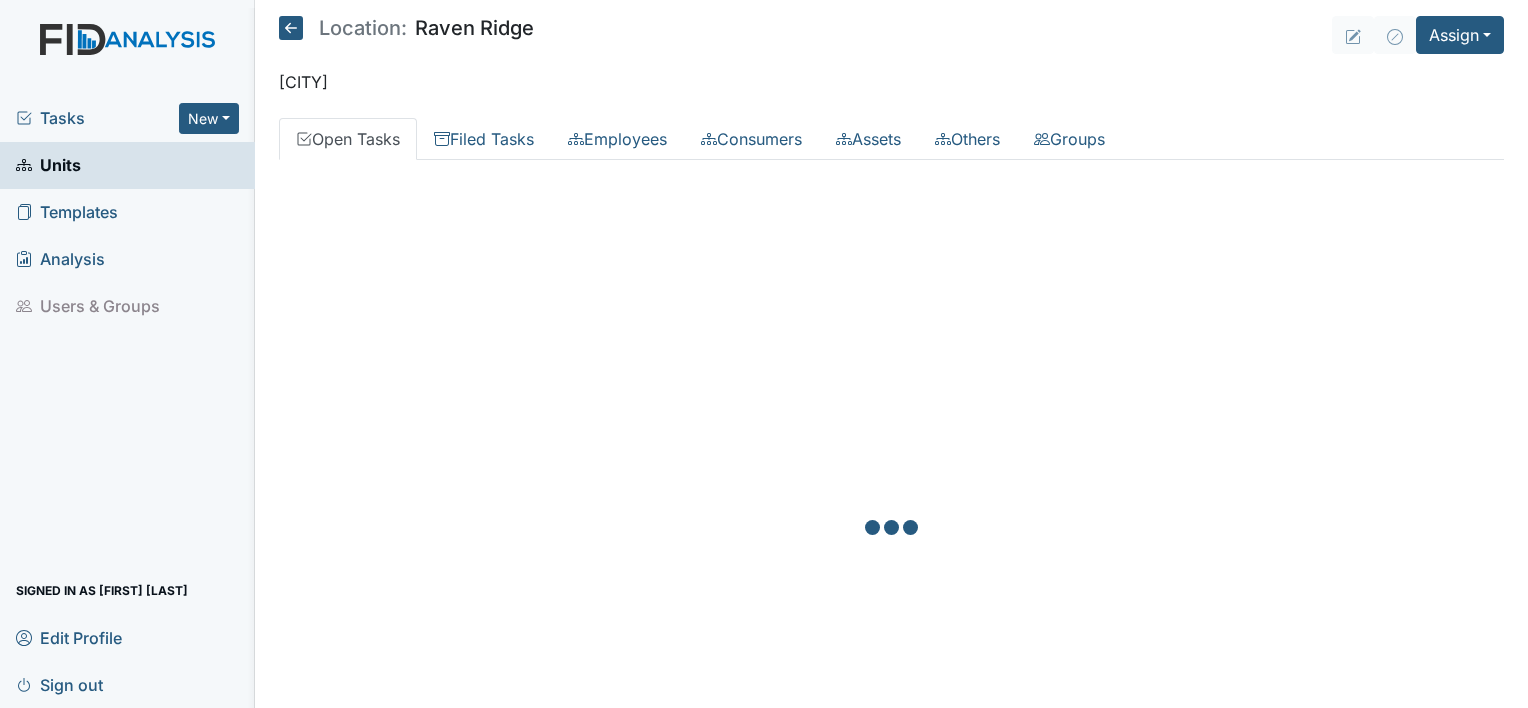 scroll, scrollTop: 0, scrollLeft: 0, axis: both 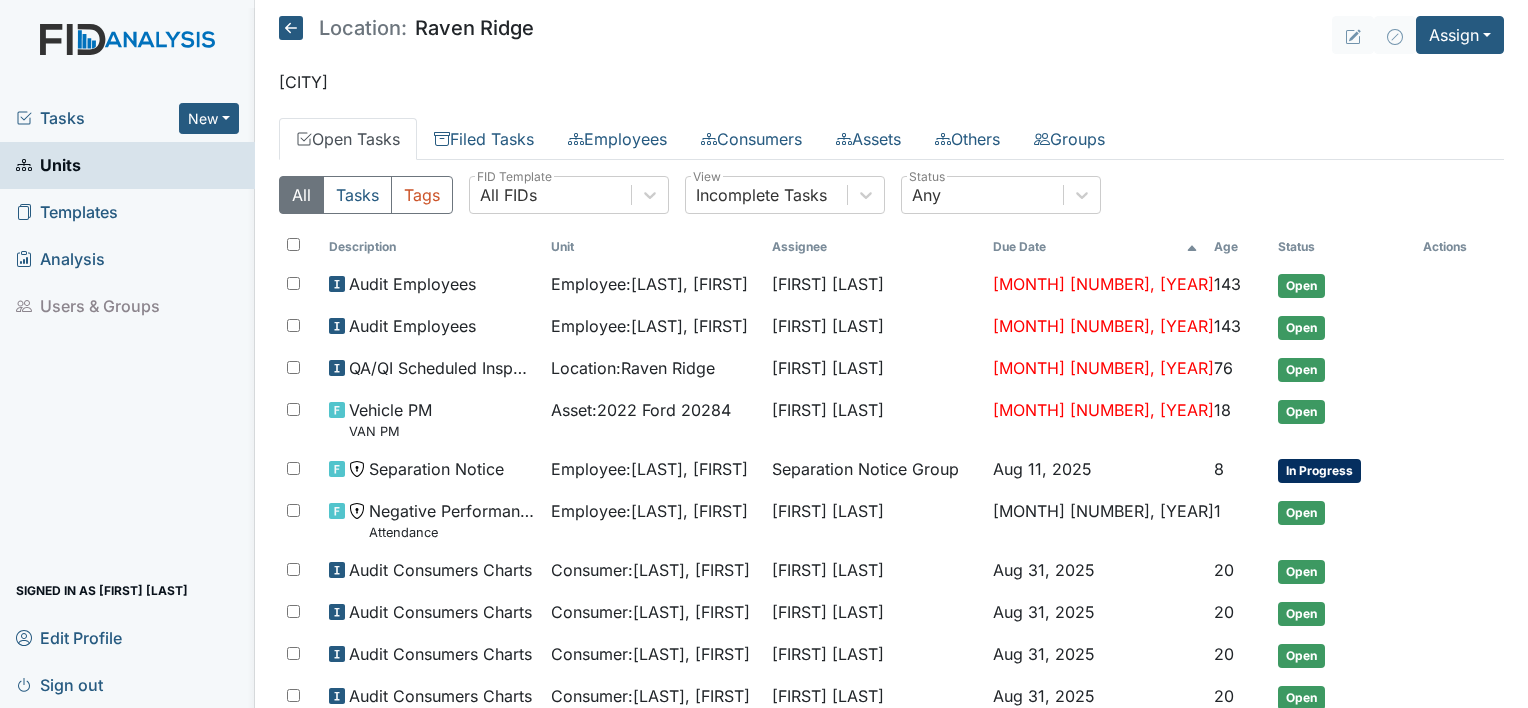 click on "Units" at bounding box center (48, 165) 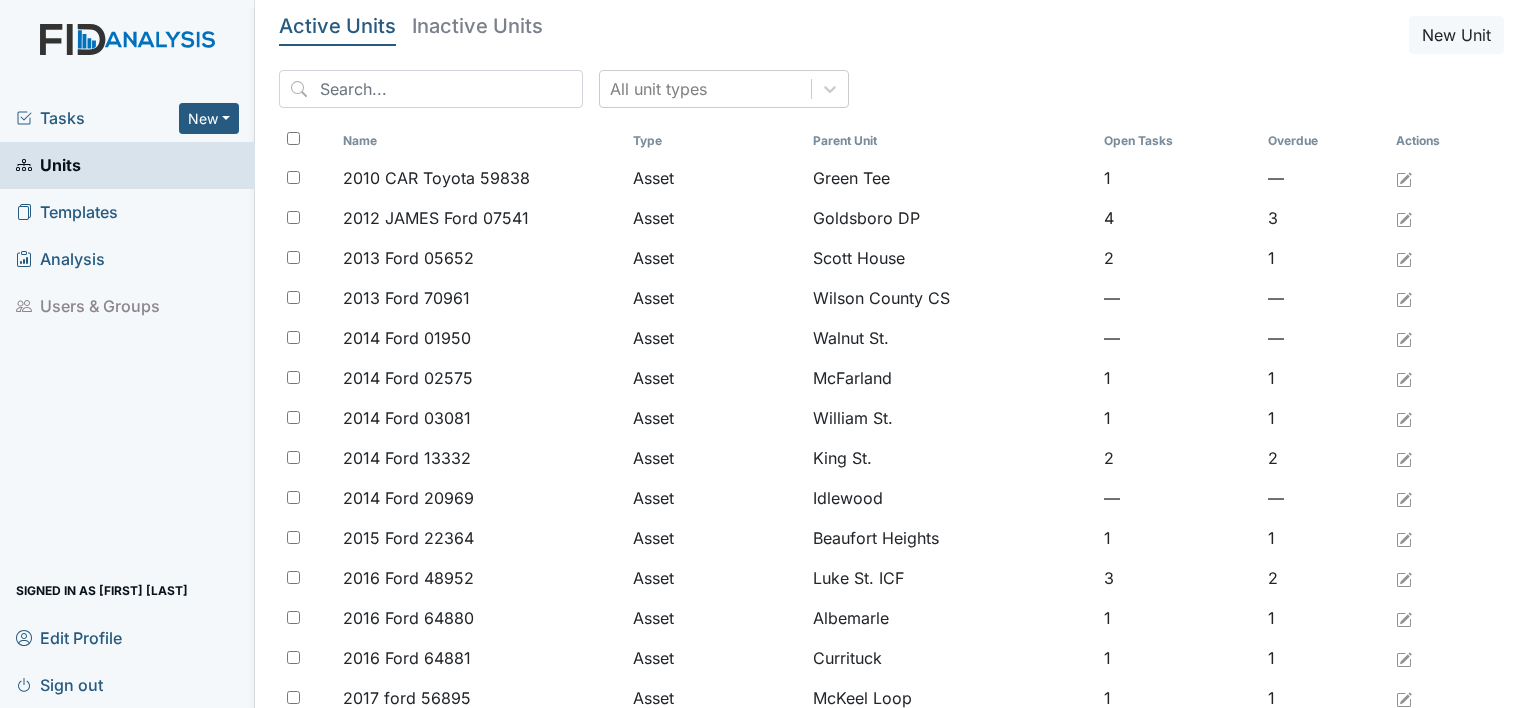 scroll, scrollTop: 0, scrollLeft: 0, axis: both 